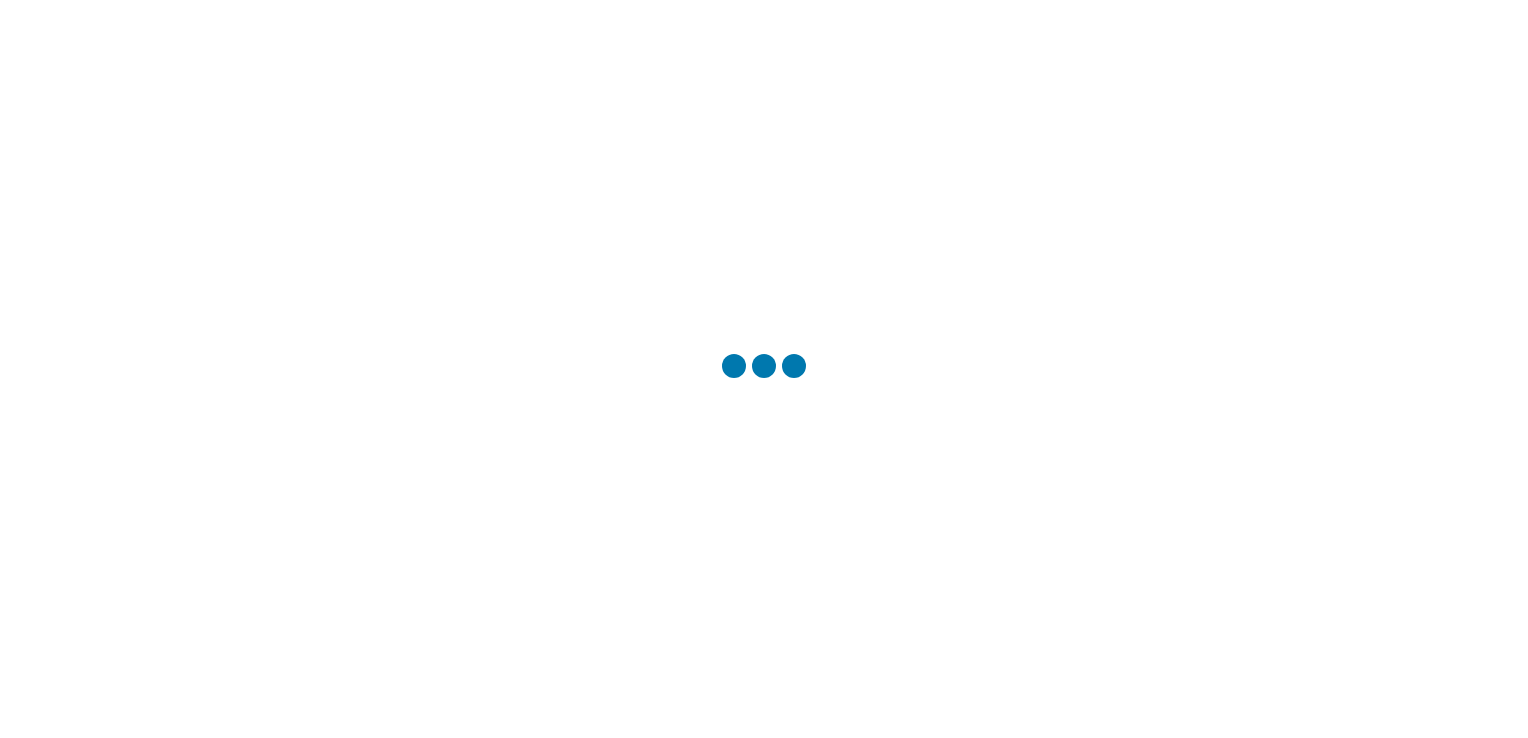 scroll, scrollTop: 0, scrollLeft: 0, axis: both 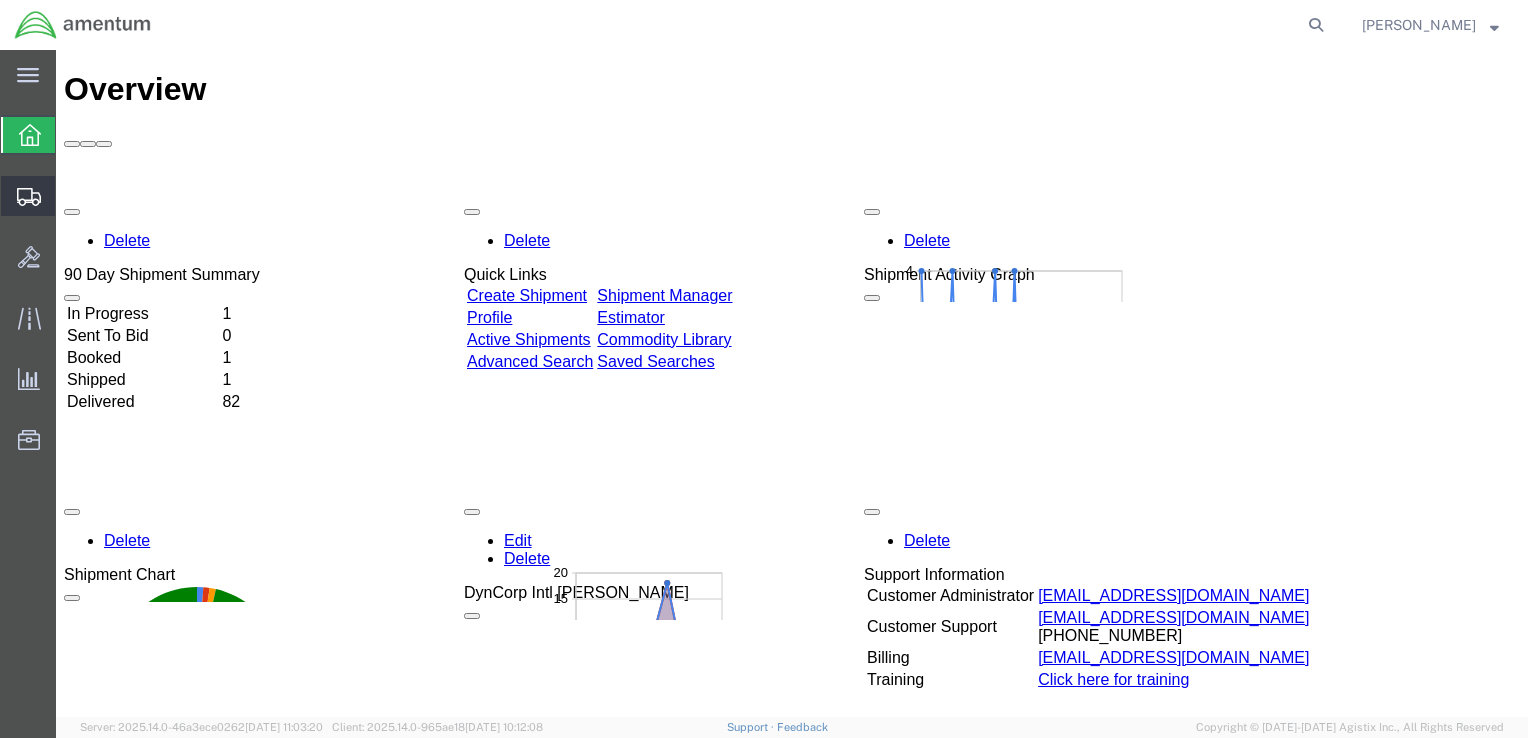 click on "Shipment Manager" 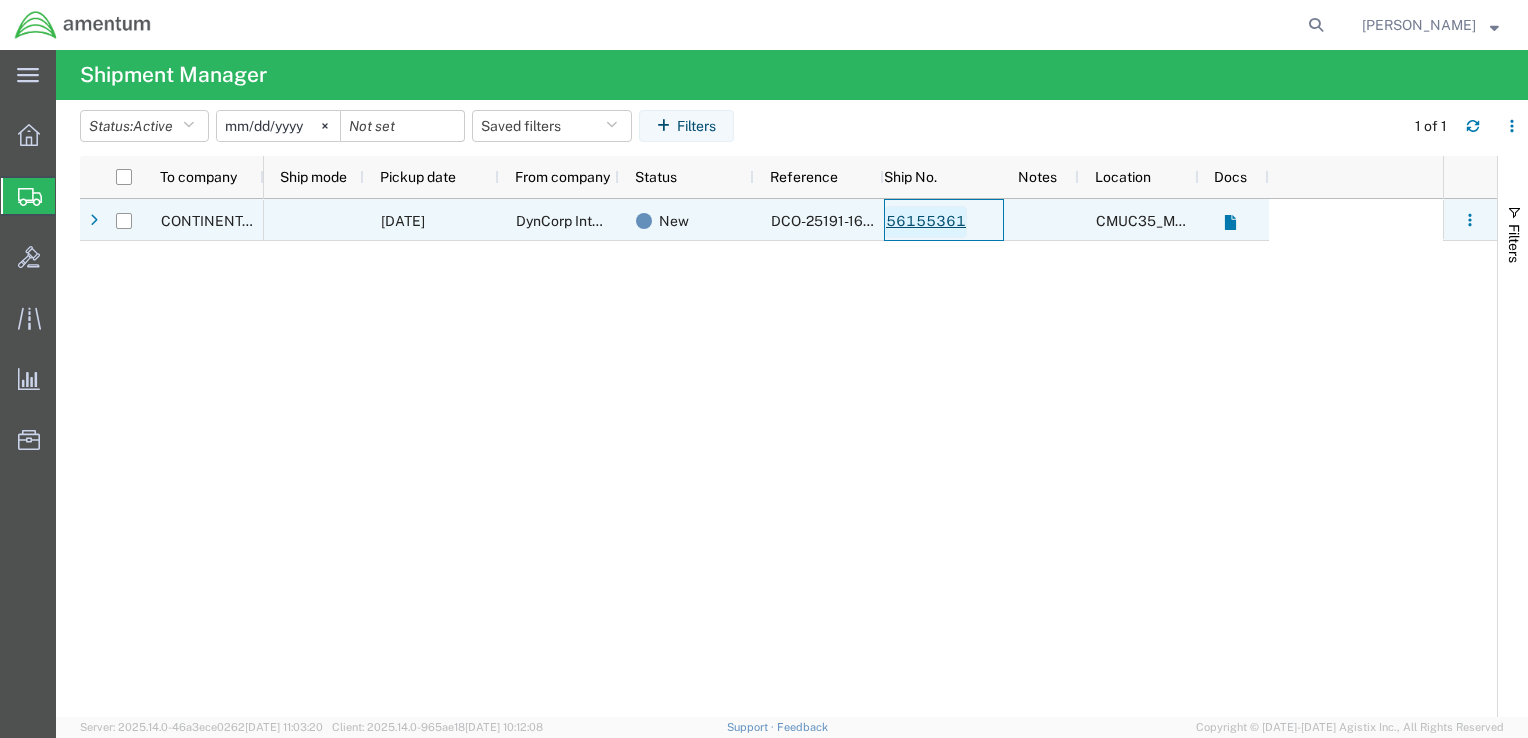 click on "56155361" 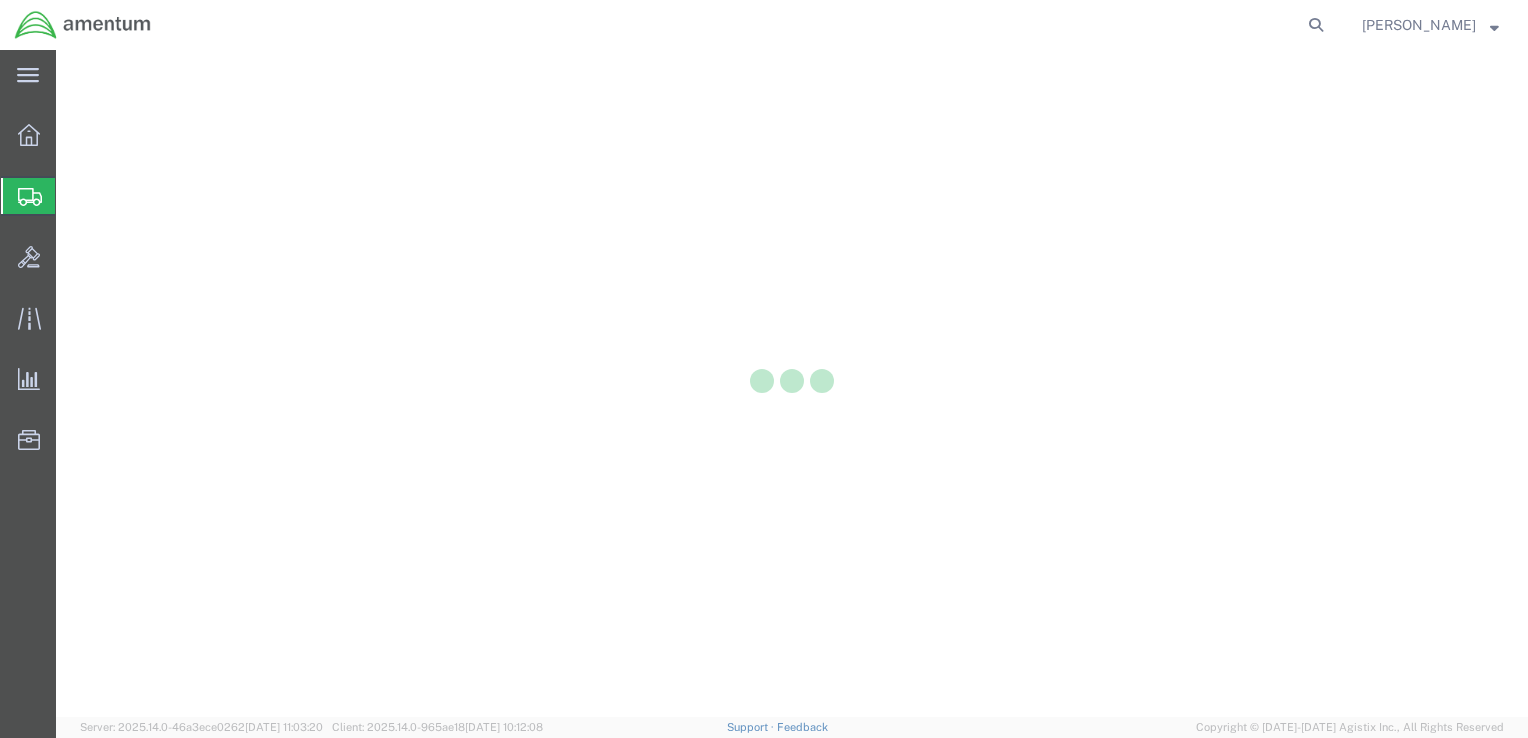 scroll, scrollTop: 0, scrollLeft: 0, axis: both 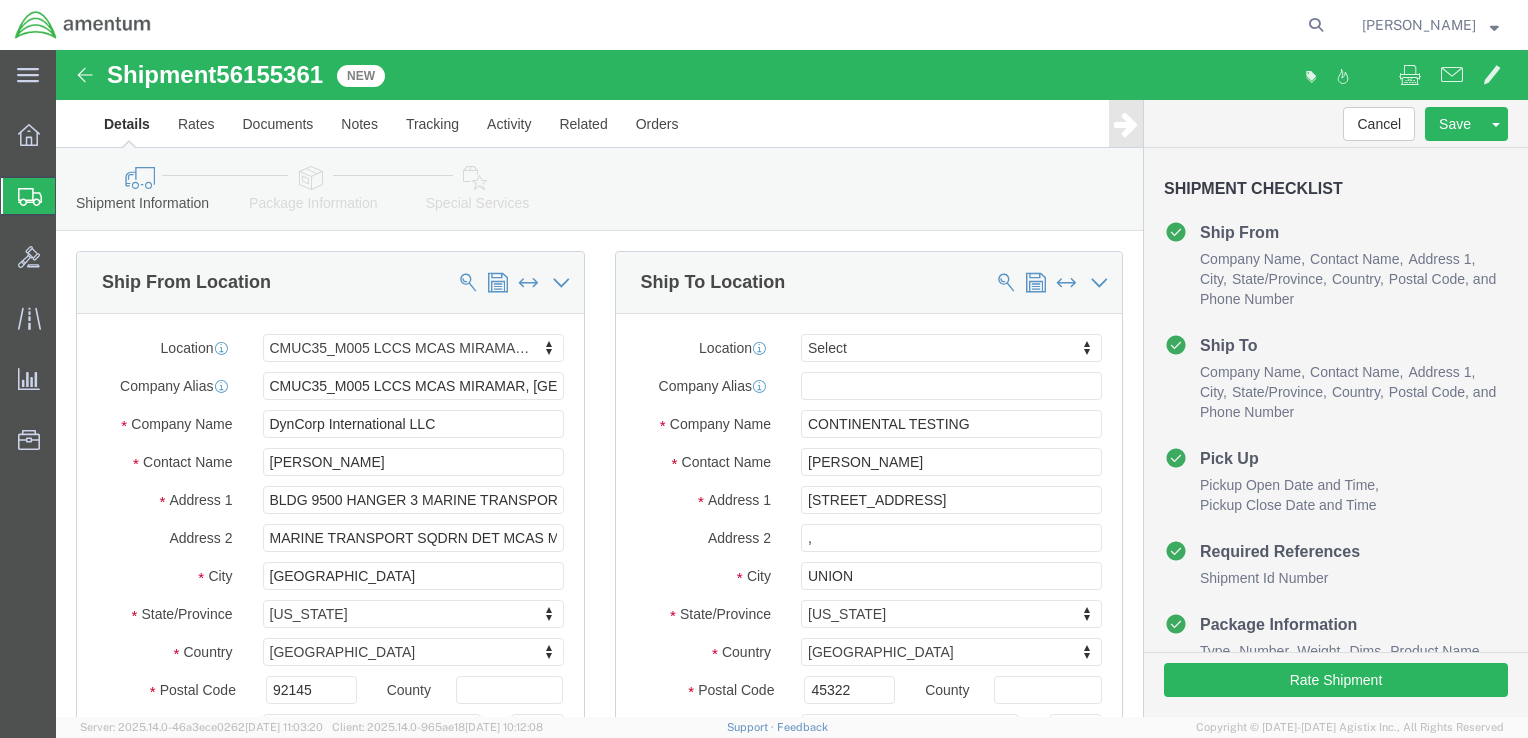 select on "42653" 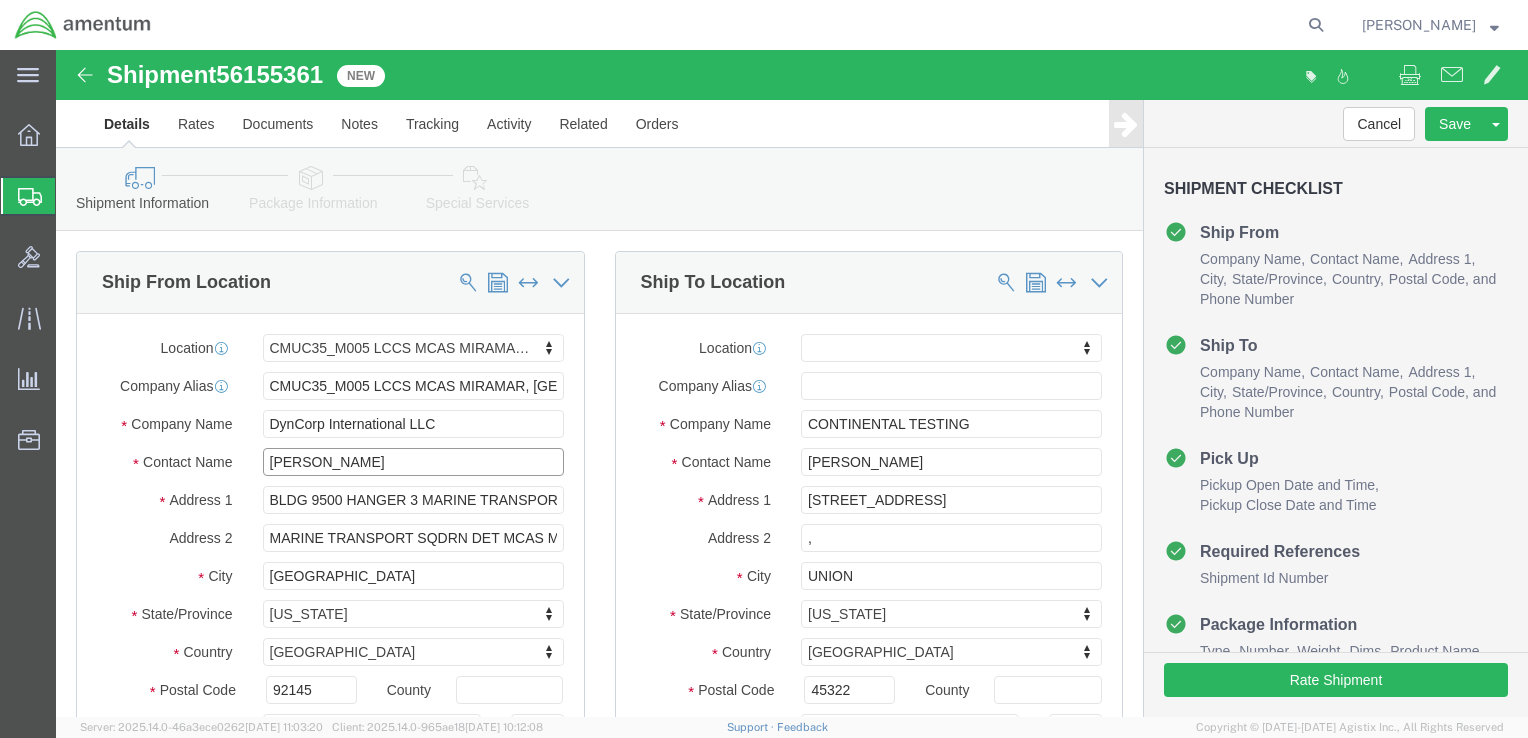 click on "[PERSON_NAME]" 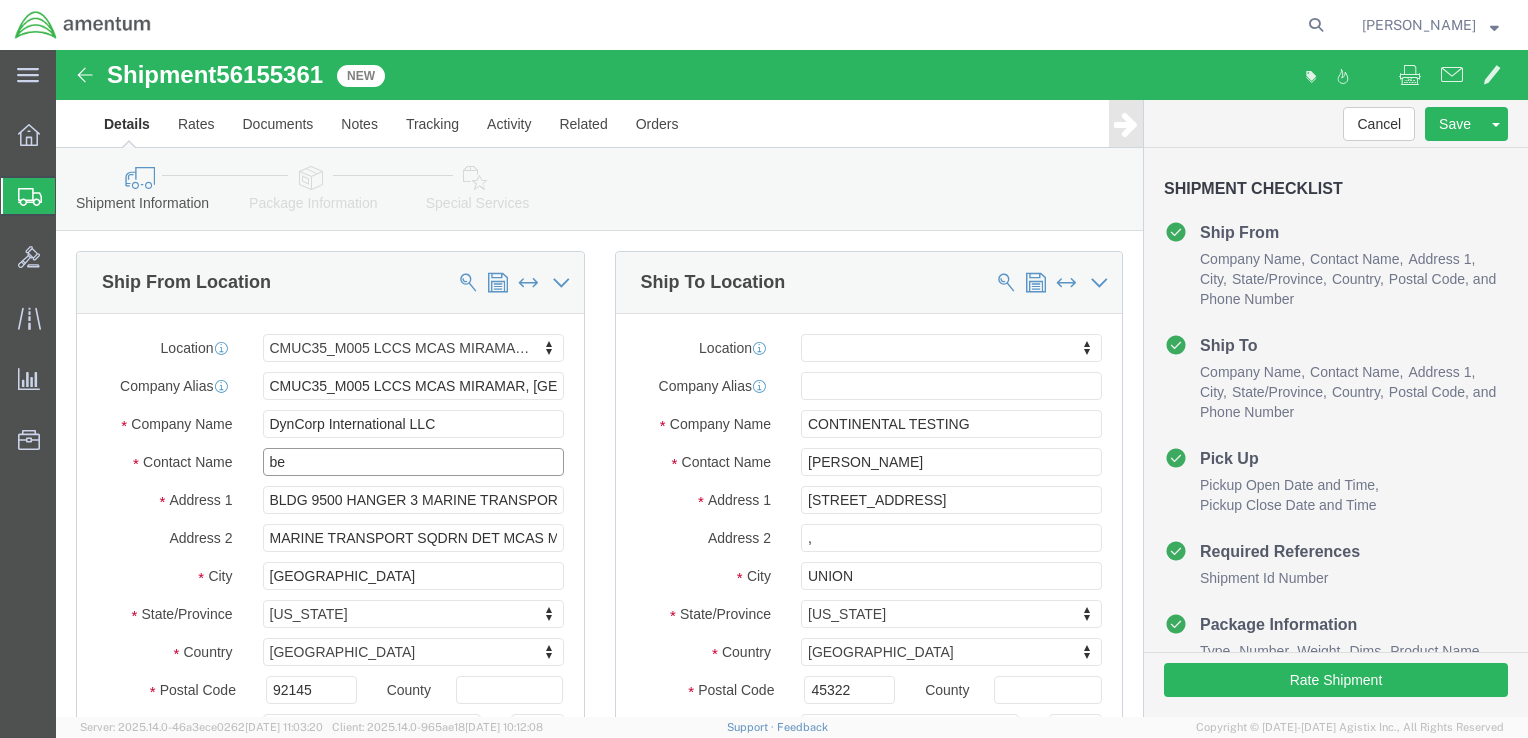 type on "ben" 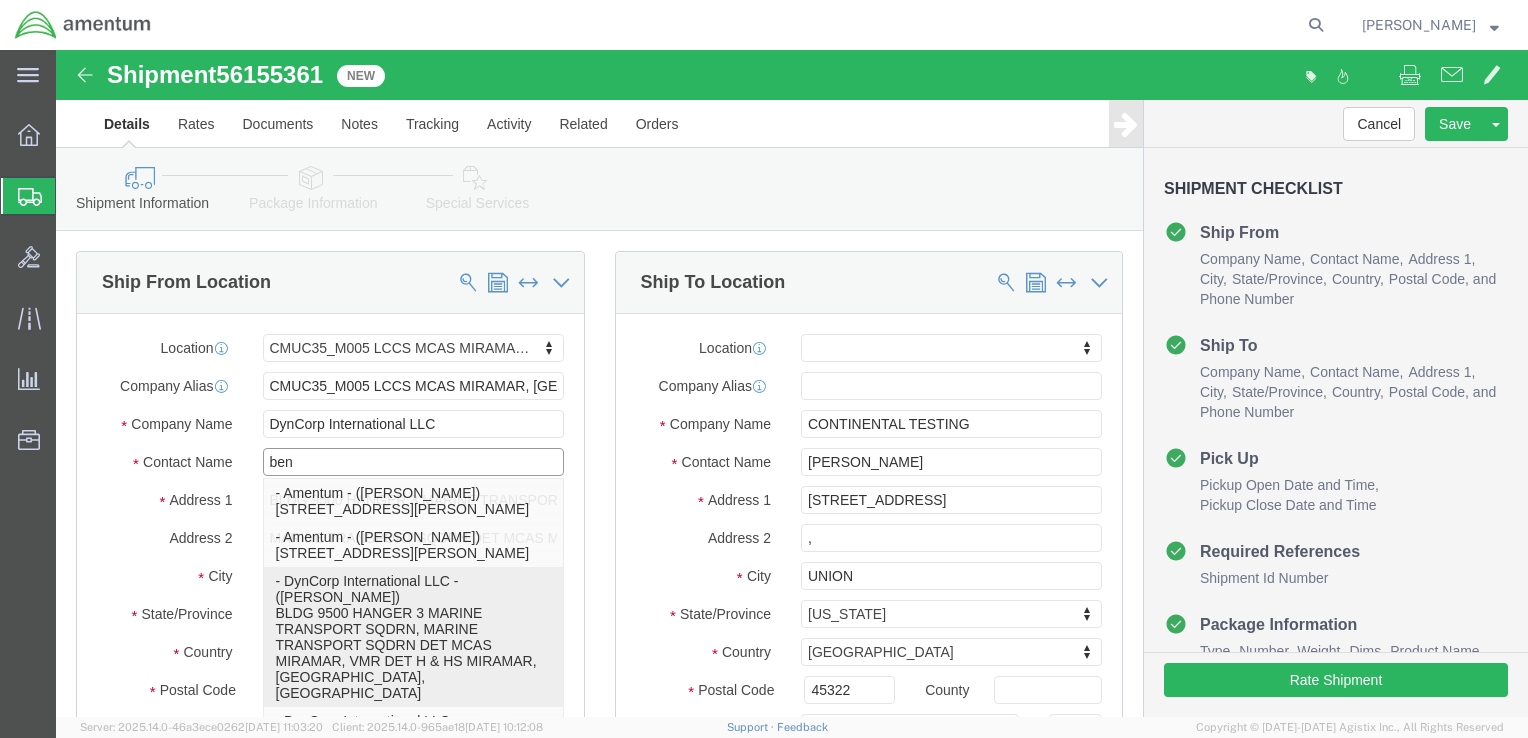 click on "- DynCorp International LLC - ([PERSON_NAME]) BLDG 9500 HANGER 3 MARINE TRANSPORT SQDRN, MARINE TRANSPORT SQDRN DET MCAS MIRAMAR, VMR DET H & HS MIRAMAR, [GEOGRAPHIC_DATA], [GEOGRAPHIC_DATA]" 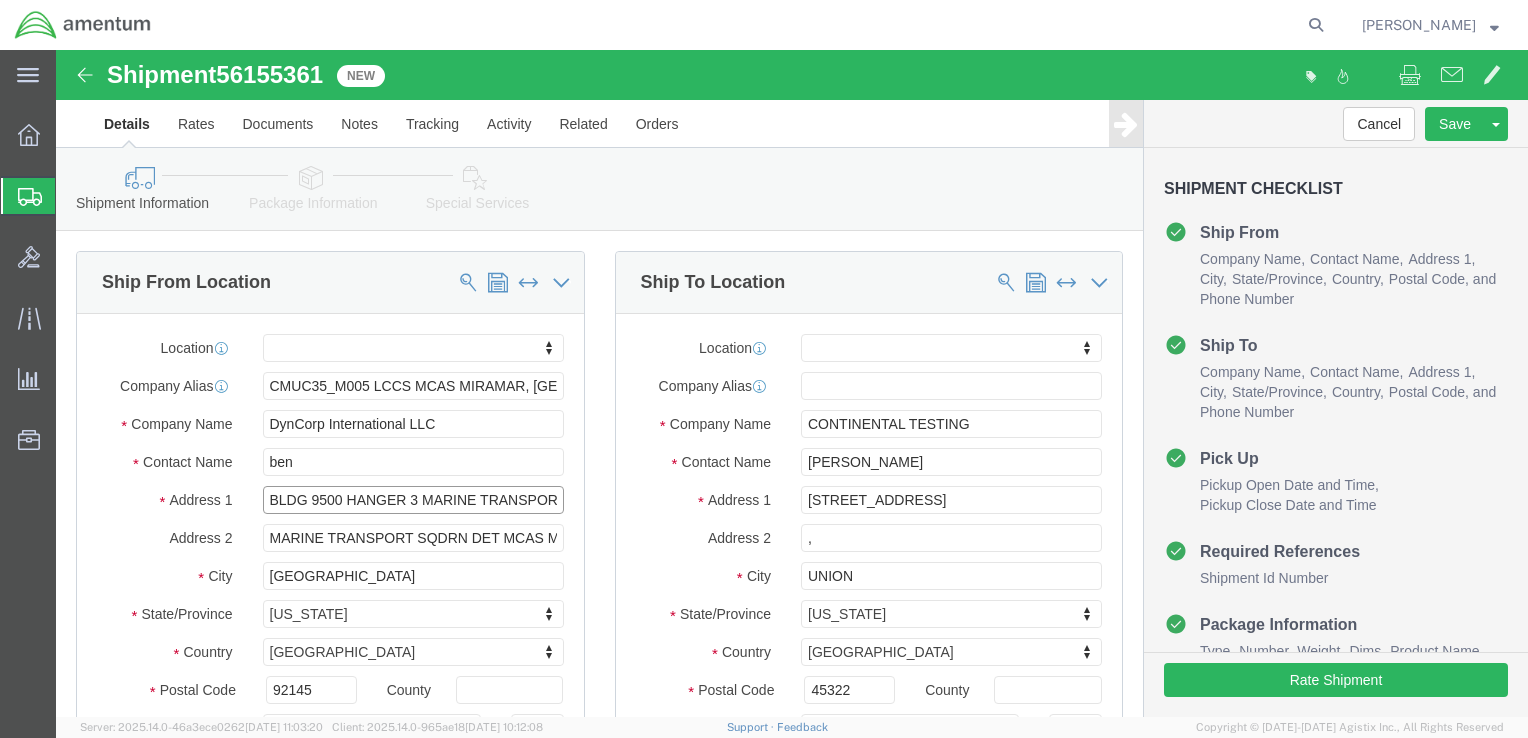 click on "BLDG 9500 HANGER 3 MARINE TRANSPORT SQDRN" 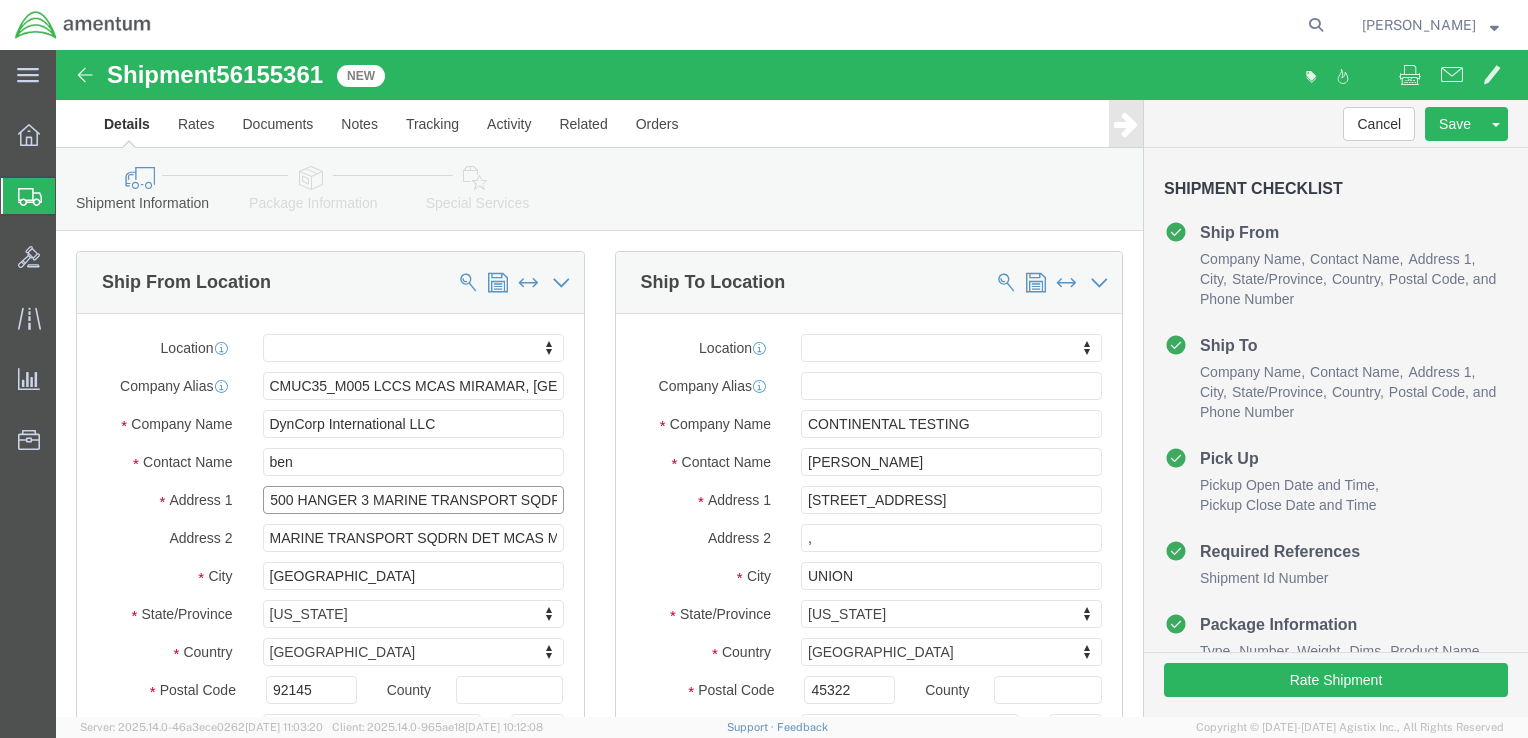 scroll, scrollTop: 0, scrollLeft: 67, axis: horizontal 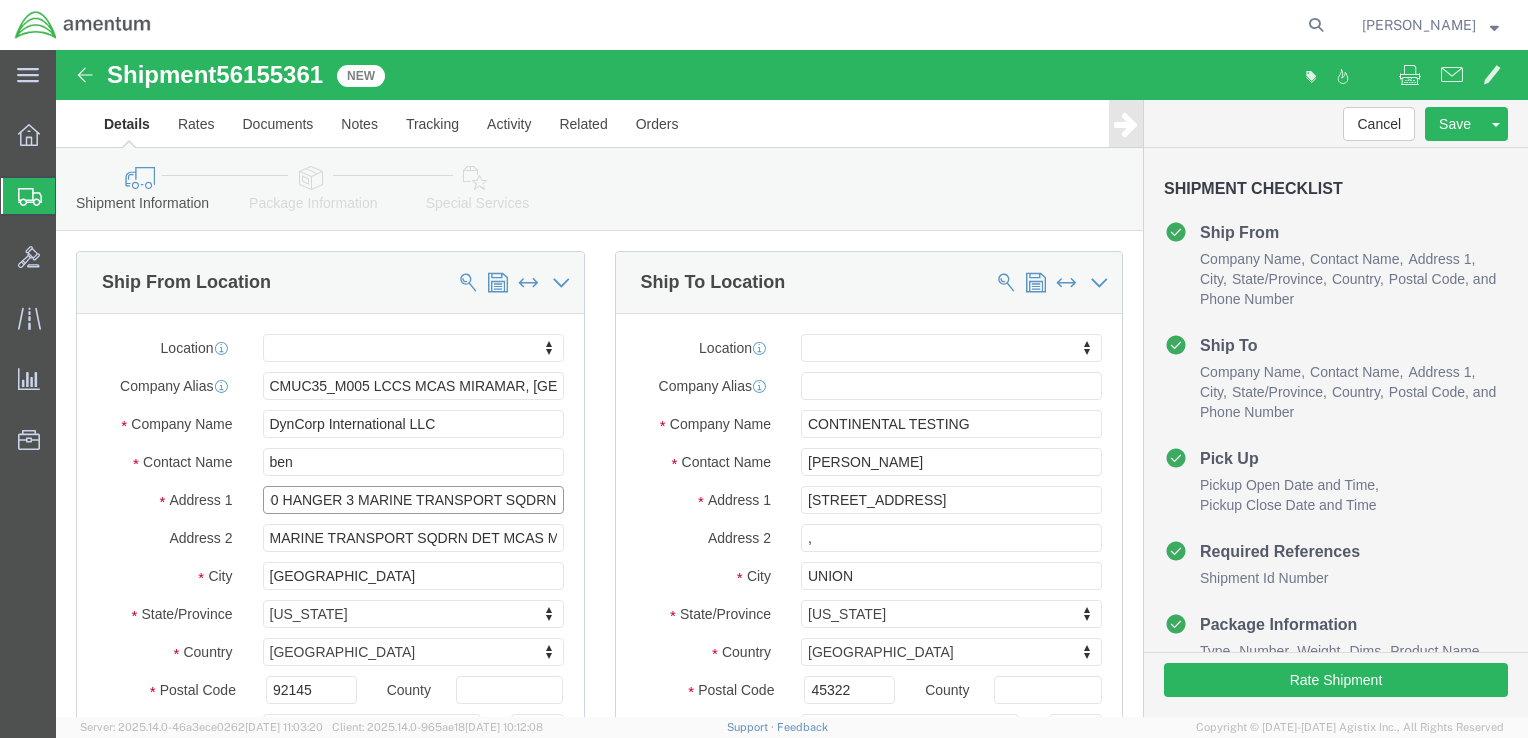 drag, startPoint x: 359, startPoint y: 448, endPoint x: 512, endPoint y: 445, distance: 153.0294 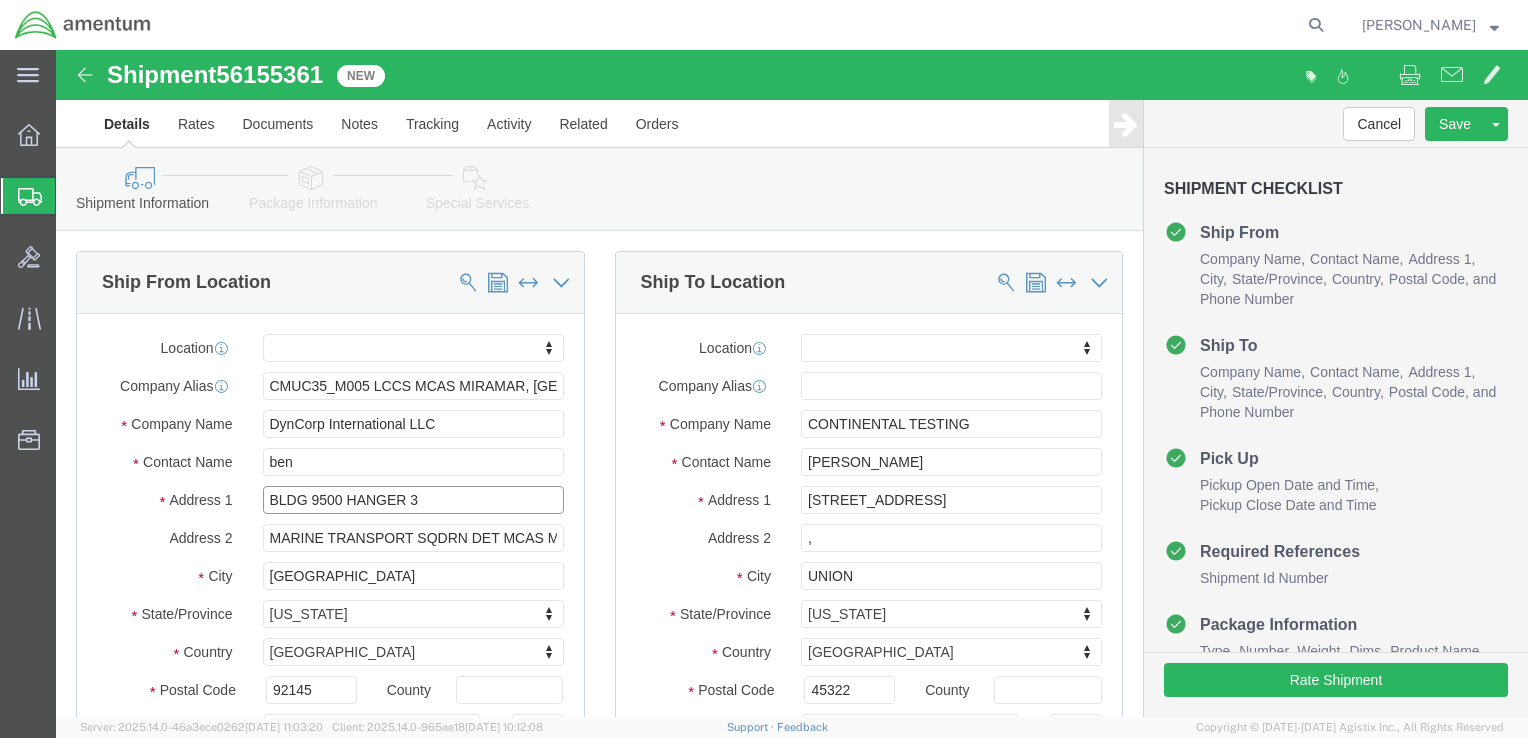 scroll, scrollTop: 0, scrollLeft: 0, axis: both 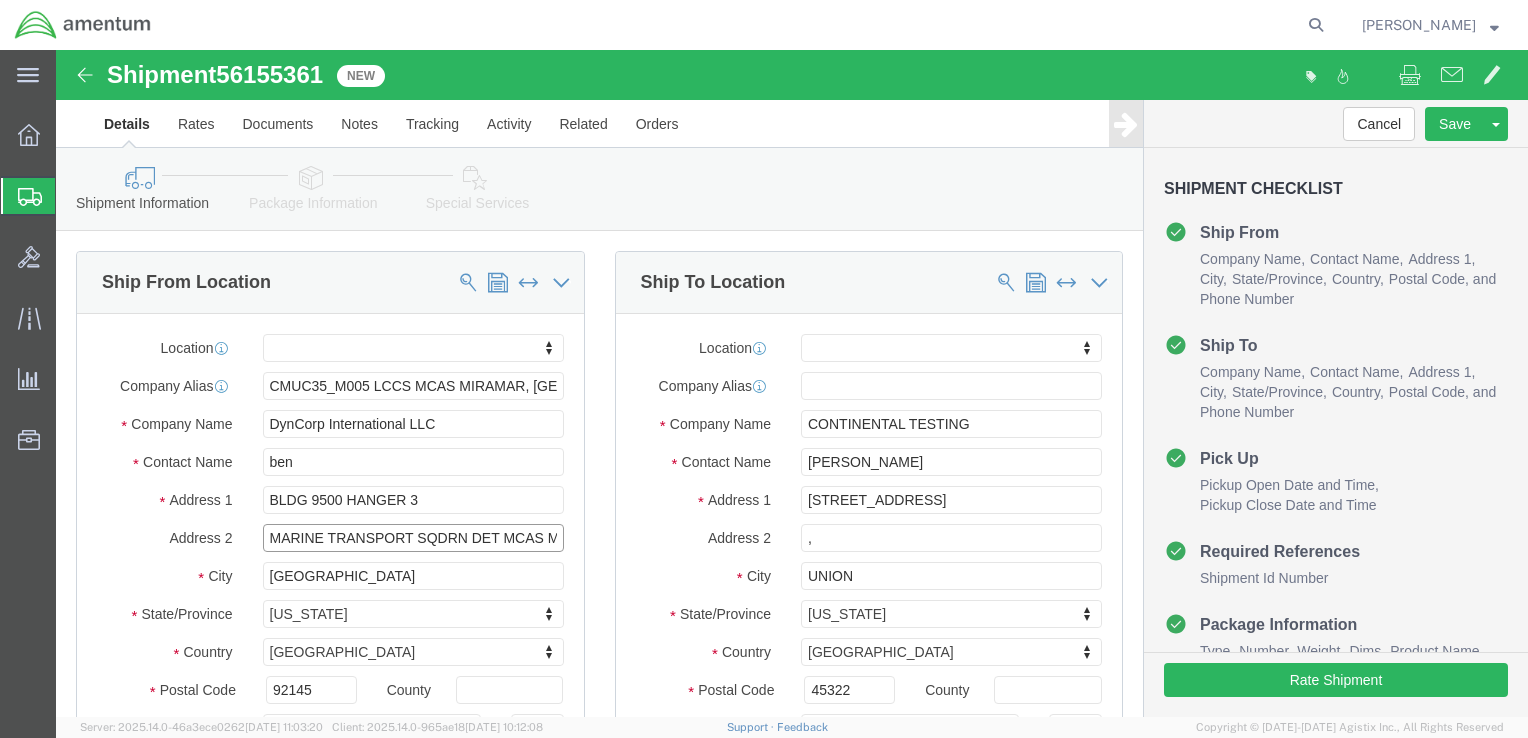 drag, startPoint x: 414, startPoint y: 488, endPoint x: 106, endPoint y: 502, distance: 308.31802 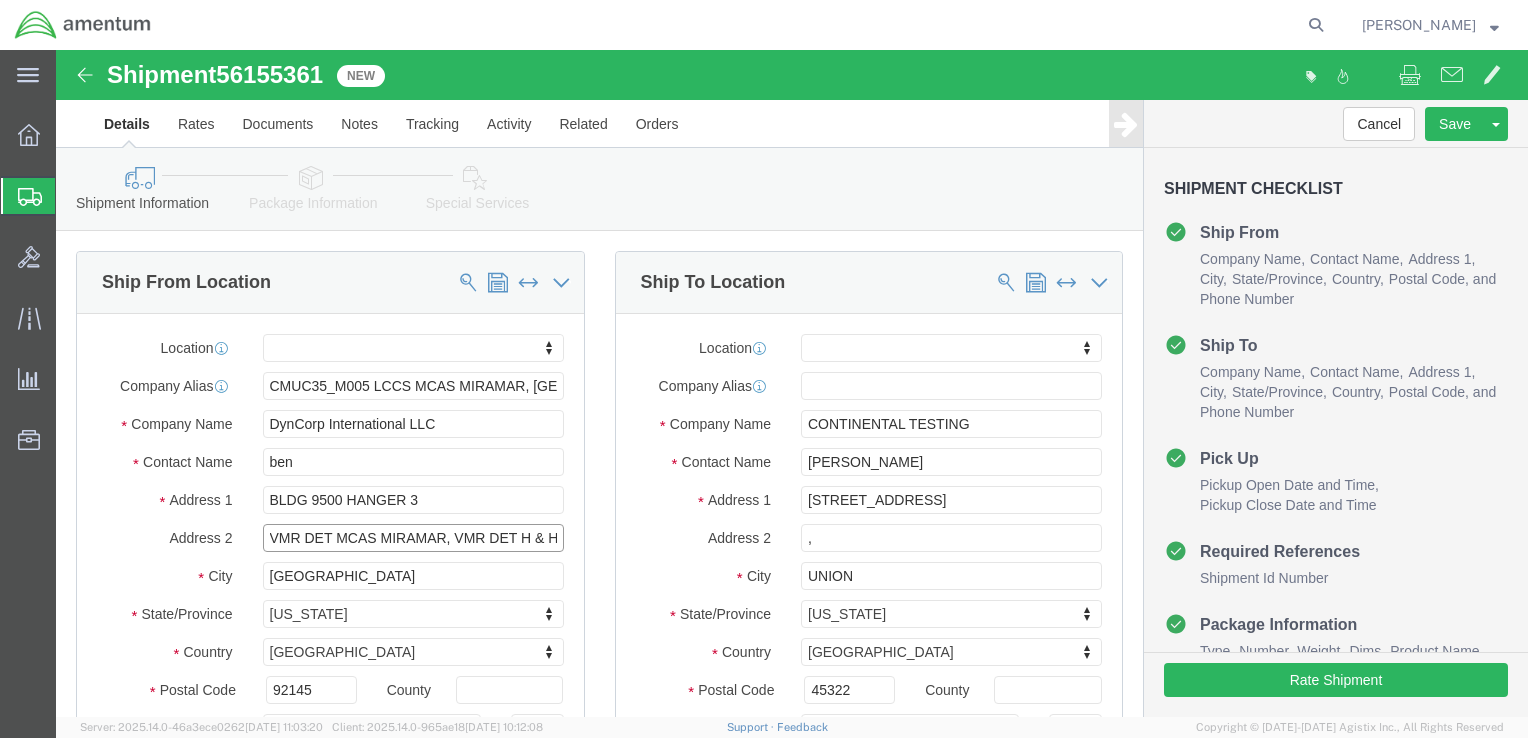 drag, startPoint x: 277, startPoint y: 486, endPoint x: 182, endPoint y: 488, distance: 95.02105 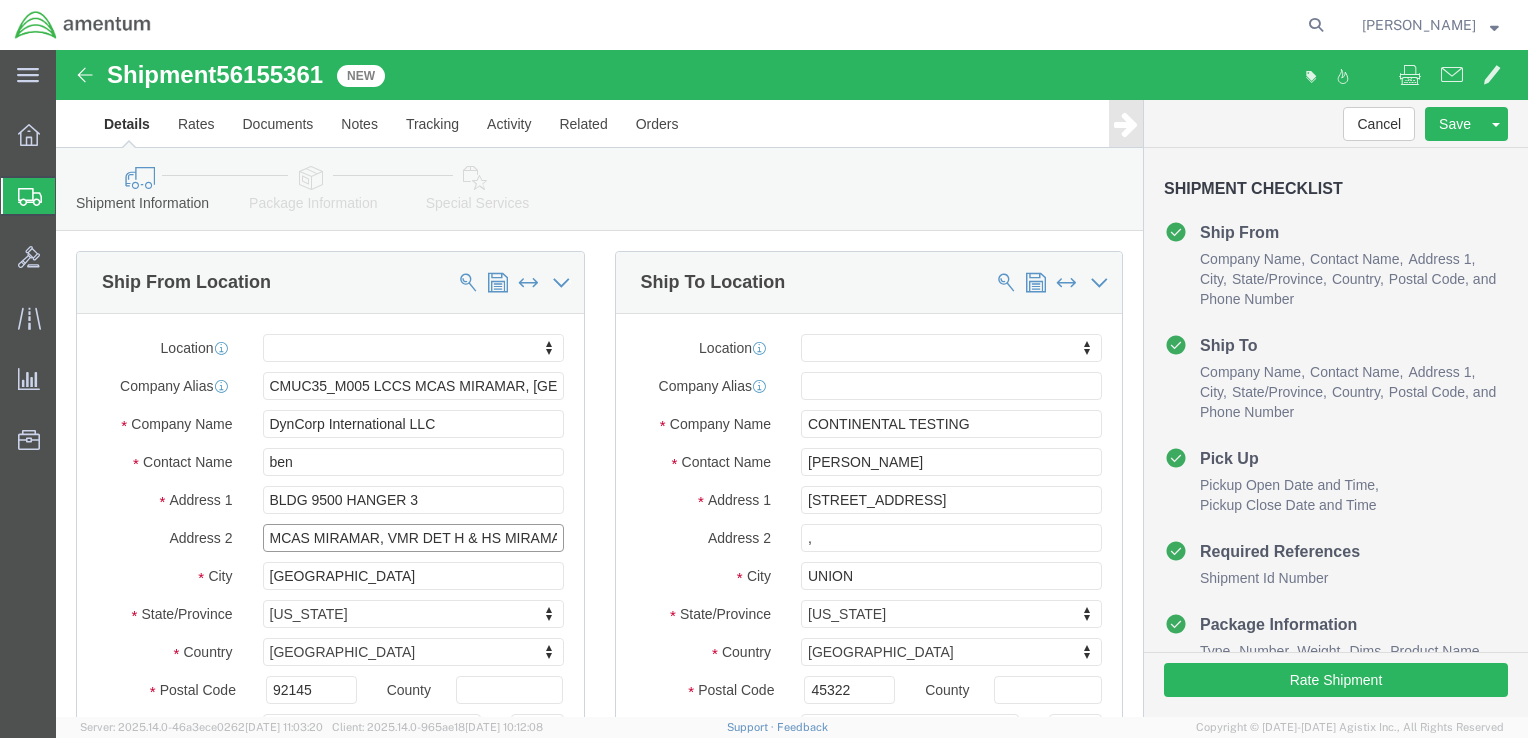 type on "MCAS MIRAMAR, VMR DET H & HS MIRAMAR" 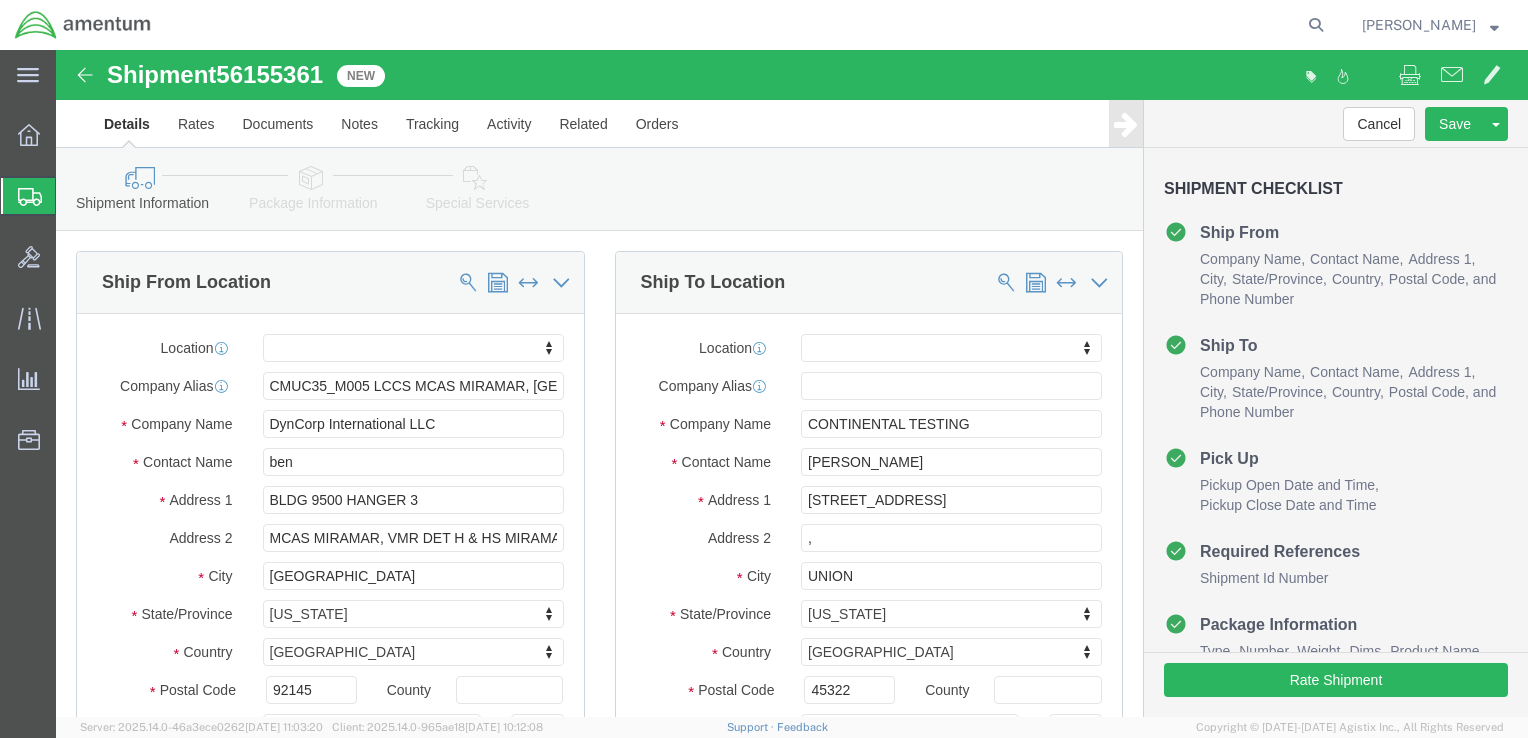 click on "City" 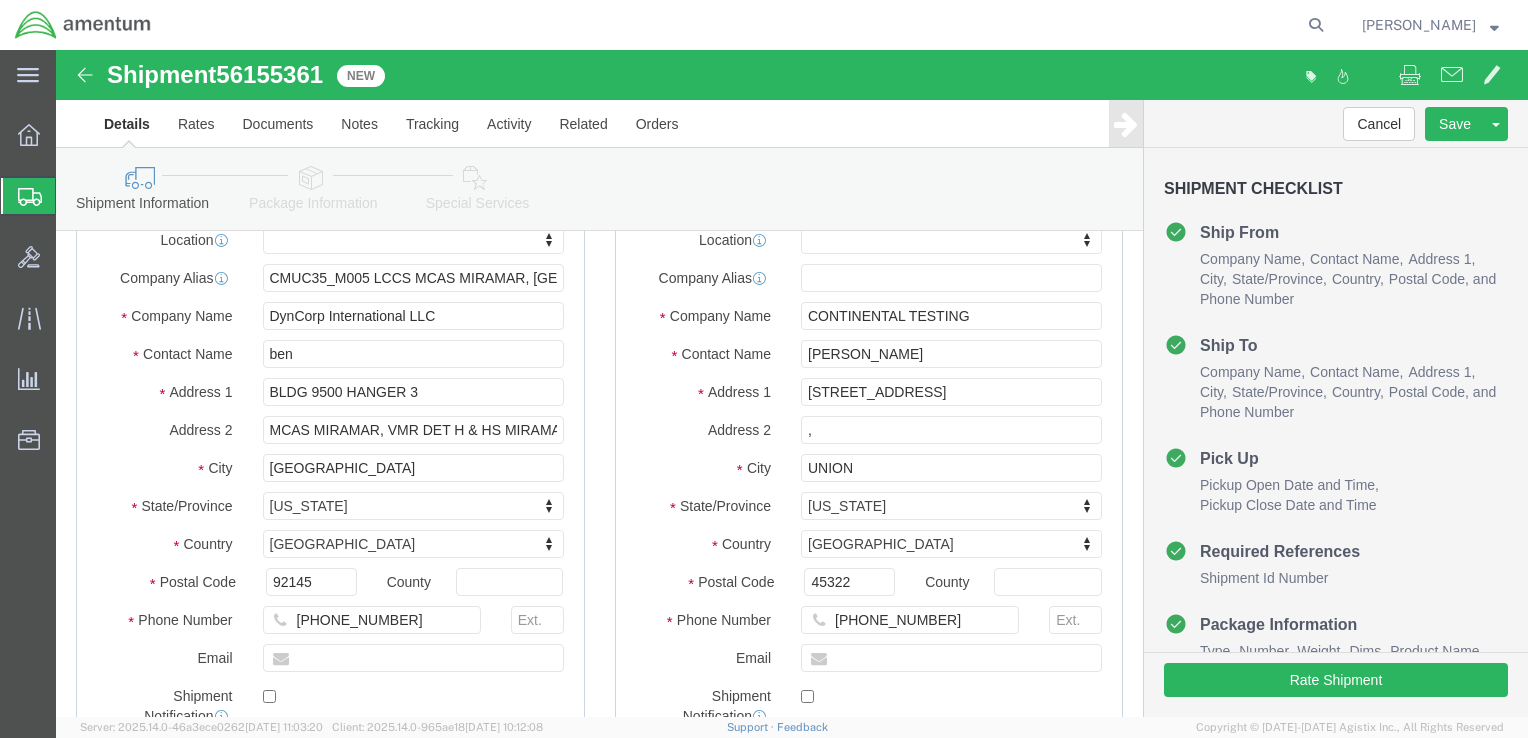 scroll, scrollTop: 242, scrollLeft: 0, axis: vertical 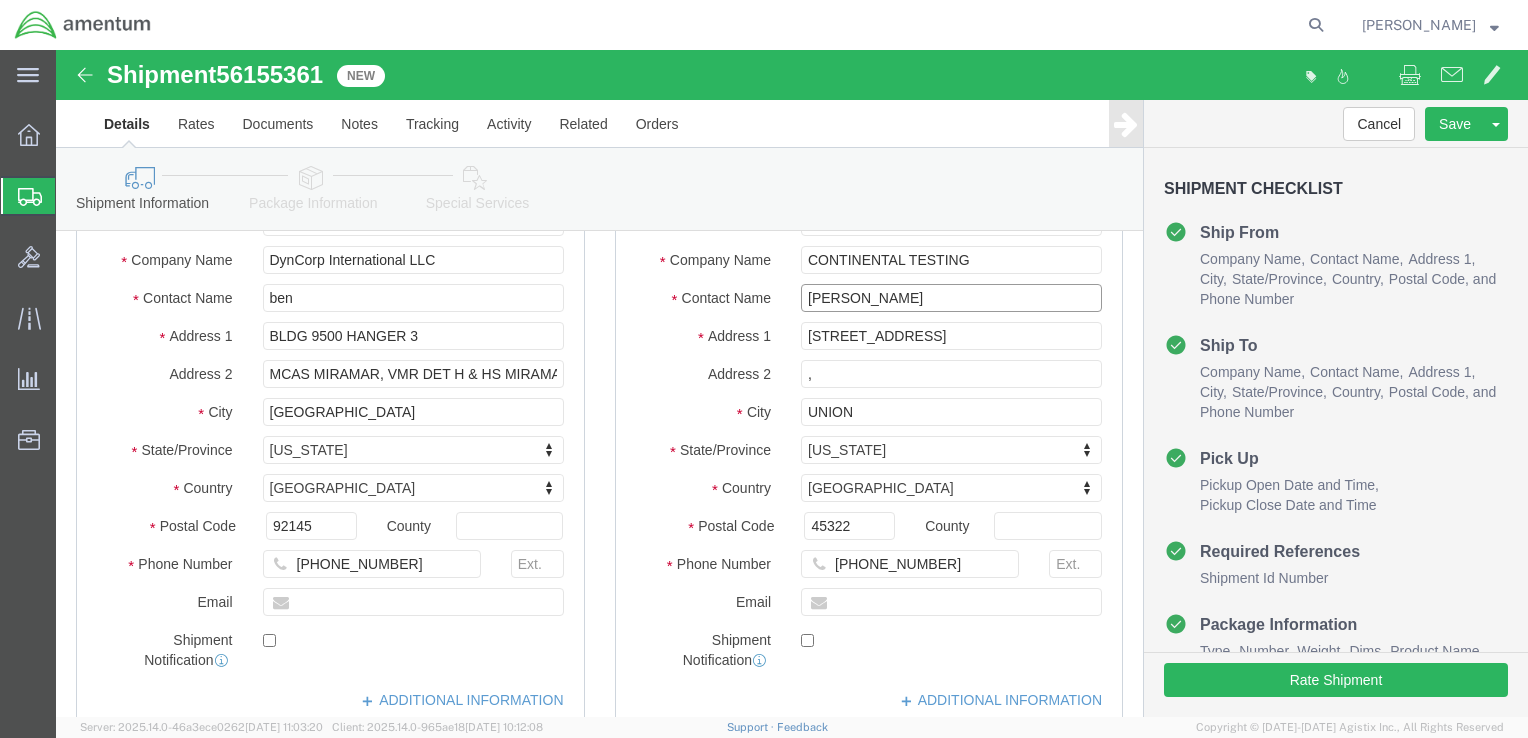click on "[PERSON_NAME]" 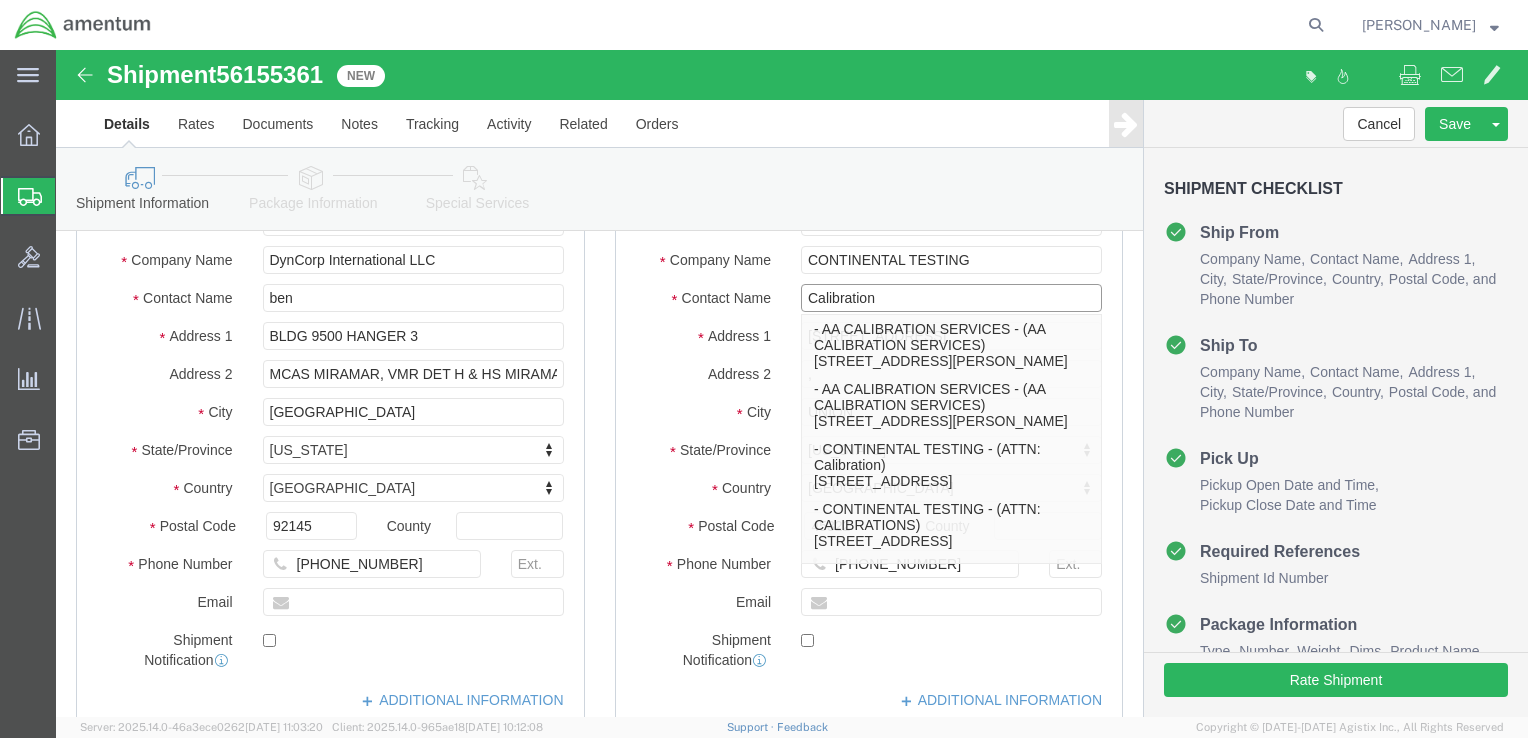 type on "Calibration" 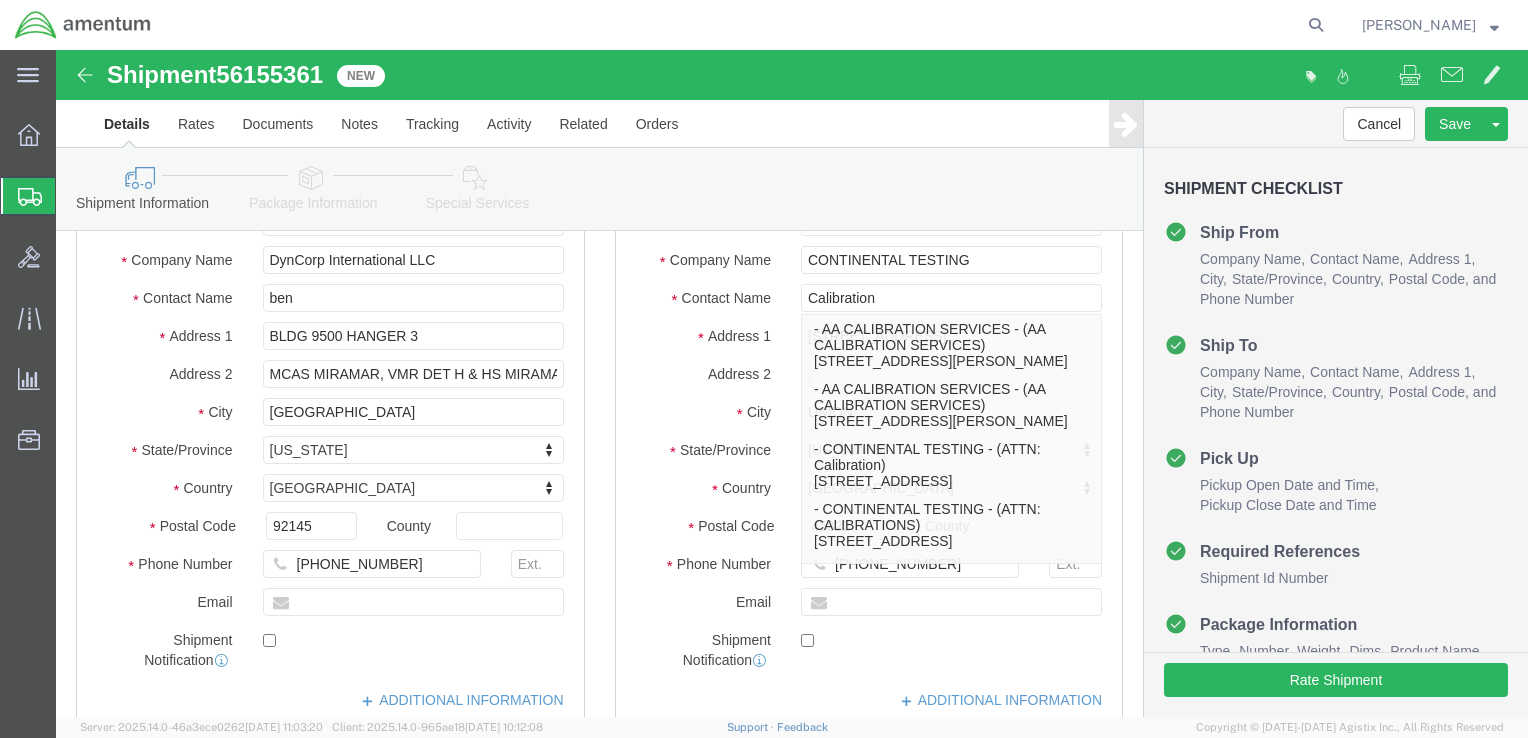 click on "Location                                          My Profile Location [PHONE_NUMBER] [PHONE_NUMBER] [PHONE_NUMBER] [PHONE_NUMBER] [PHONE_NUMBER] [PHONE_NUMBER] [PHONE_NUMBER] [PHONE_NUMBER] [PHONE_NUMBER] [PHONE_NUMBER] [PHONE_NUMBER] [PHONE_NUMBER] [PHONE_NUMBER] [PHONE_NUMBER] [PHONE_NUMBER] [PHONE_NUMBER] [PHONE_NUMBER] [PHONE_NUMBER] [PHONE_NUMBER] [PHONE_NUMBER] [PHONE_NUMBER] [PHONE_NUMBER] [PHONE_NUMBER] [PHONE_NUMBER] [PHONE_NUMBER] [PHONE_NUMBER] [PHONE_NUMBER] [PHONE_NUMBER] [PHONE_NUMBER] [PHONE_NUMBER] [PHONE_NUMBER] [PHONE_NUMBER] [PHONE_NUMBER] [PHONE_NUMBER] [PHONE_NUMBER] [PHONE_NUMBER] [PHONE_NUMBER] [PHONE_NUMBER] [PHONE_NUMBER] [PHONE_NUMBER] [PHONE_NUMBER] [PHONE_NUMBER] [PHONE_NUMBER] [PHONE_NUMBER] [PHONE_NUMBER] [PHONE_NUMBER] [PHONE_NUMBER] [PHONE_NUMBER] [PHONE_NUMBER] [PHONE_NUMBER] [PHONE_NUMBER] [PHONE_NUMBER] [PHONE_NUMBER] [PHONE_NUMBER] [PHONE_NUMBER] [PHONE_NUMBER] [PHONE_NUMBER] [PHONE_NUMBER] [PHONE_NUMBER] [PHONE_NUMBER] [PHONE_NUMBER] [PHONE_NUMBER] [PHONE_NUMBER] [PHONE_NUMBER] [PHONE_NUMBER] [PHONE_NUMBER] [PHONE_NUMBER] [PHONE_NUMBER] [PHONE_NUMBER] [PHONE_NUMBER] ACCOM_PMO AEA_ASD_Andrews AFB AFM-E_Aberdeen Proving Grounds AFM-E_Al Asad AFM-E_Arifjan AFM-E_FT DRUM AFM-E_PMO ," 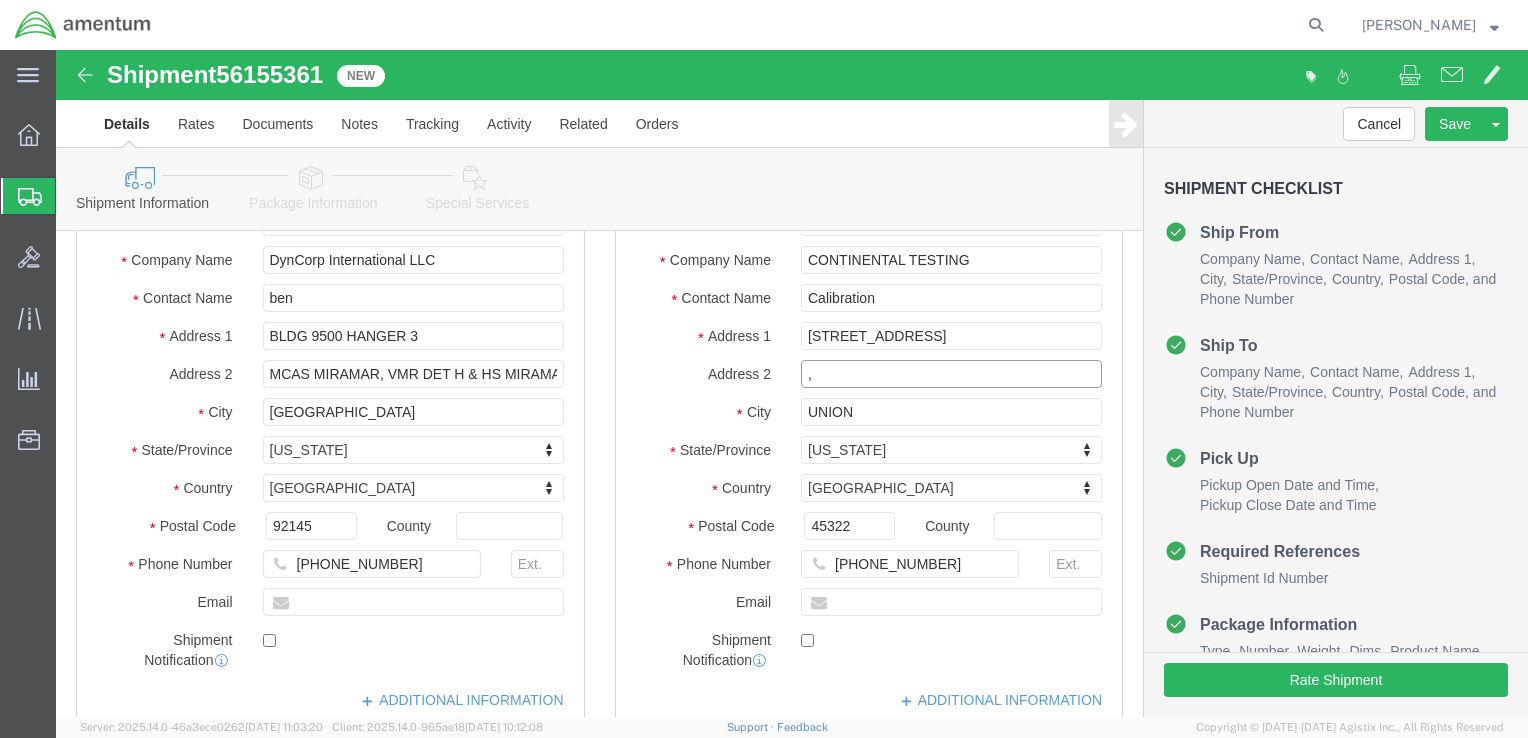 click on "," 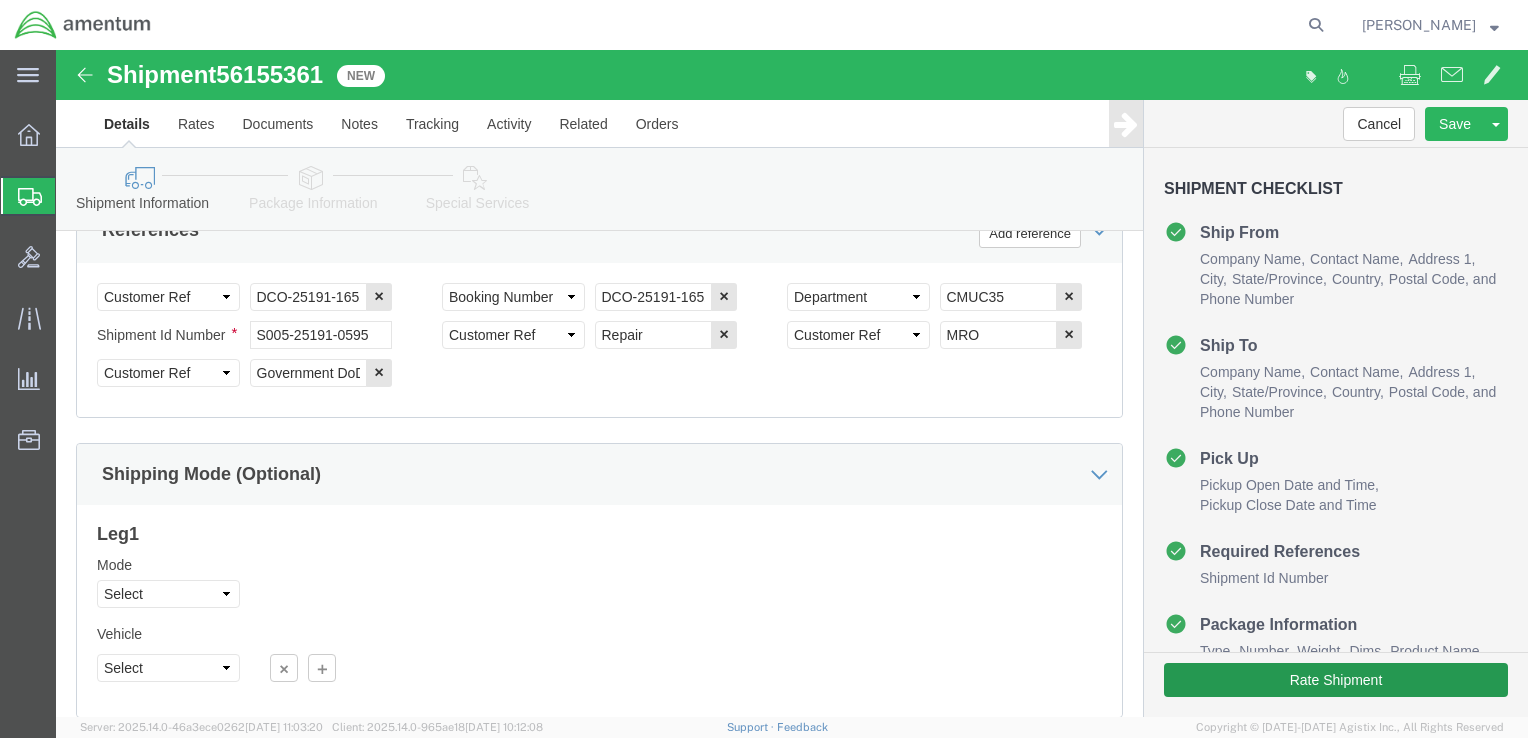 scroll, scrollTop: 1034, scrollLeft: 0, axis: vertical 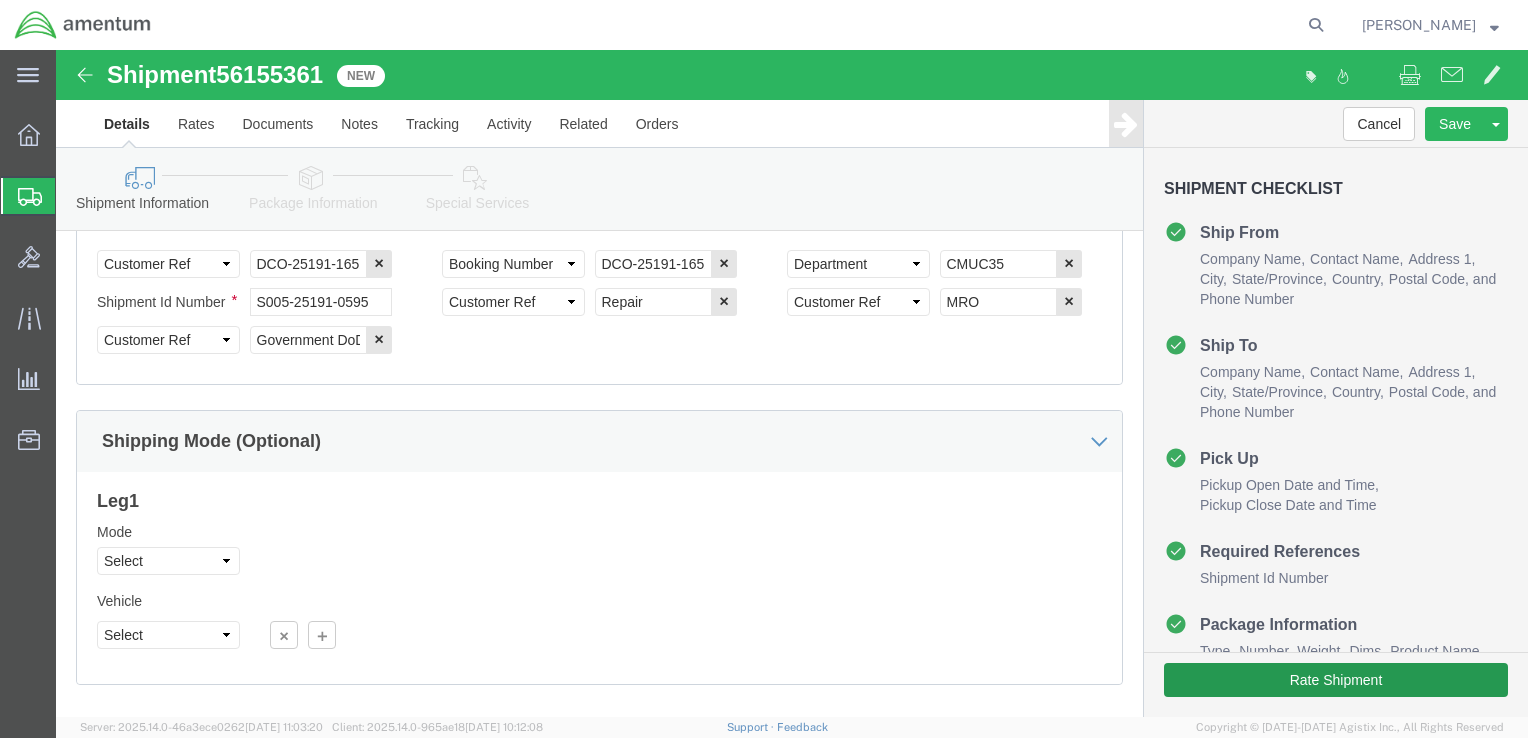type 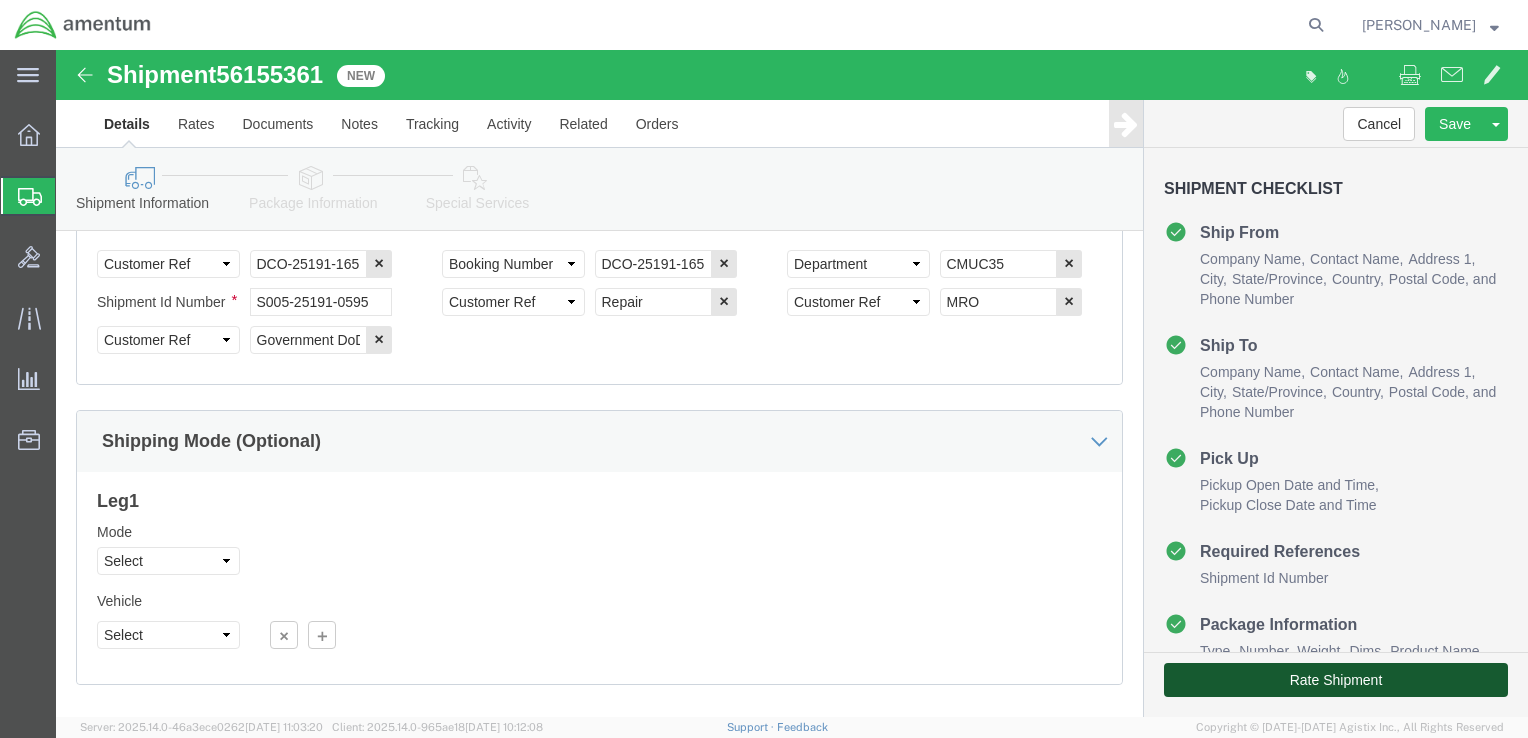 click on "Rate Shipment" 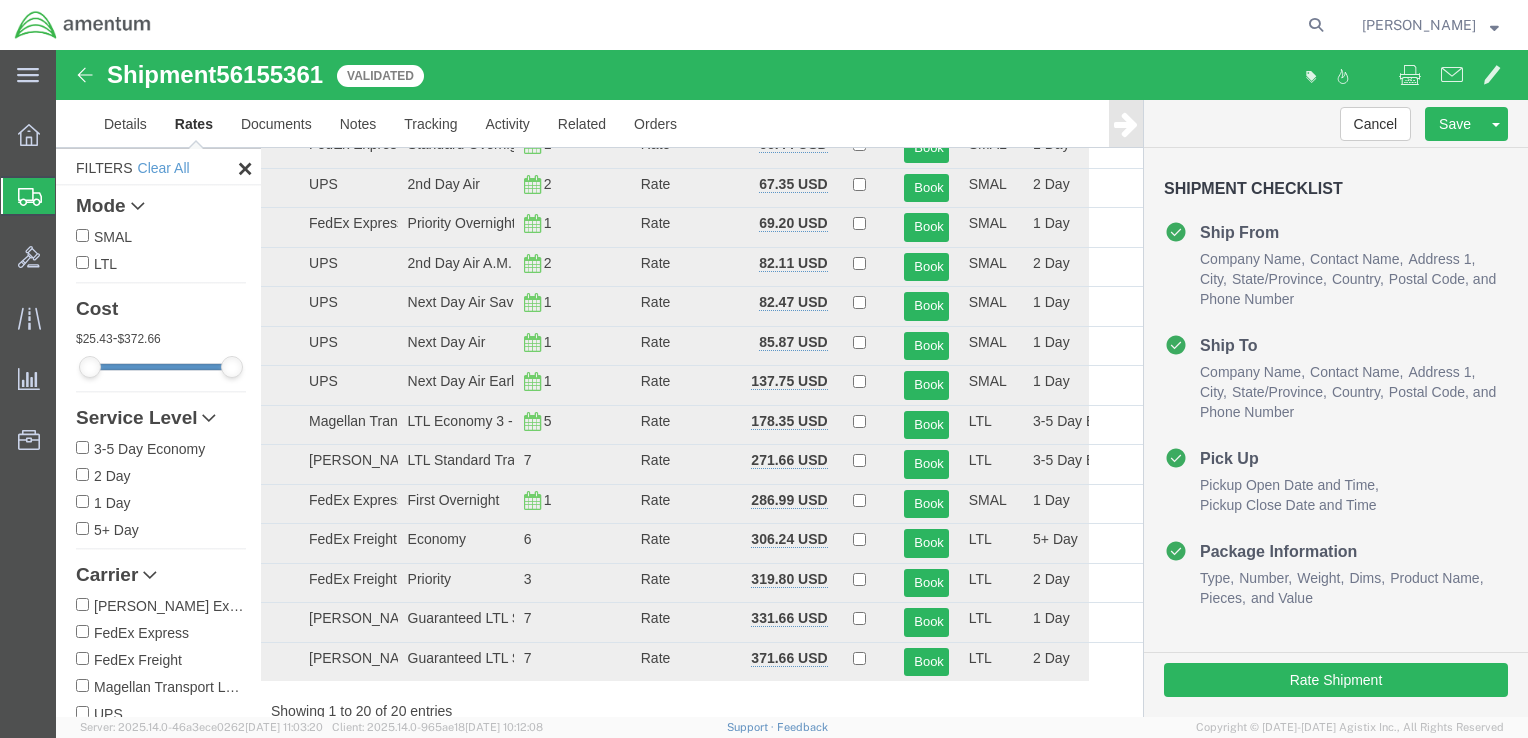 scroll, scrollTop: 0, scrollLeft: 0, axis: both 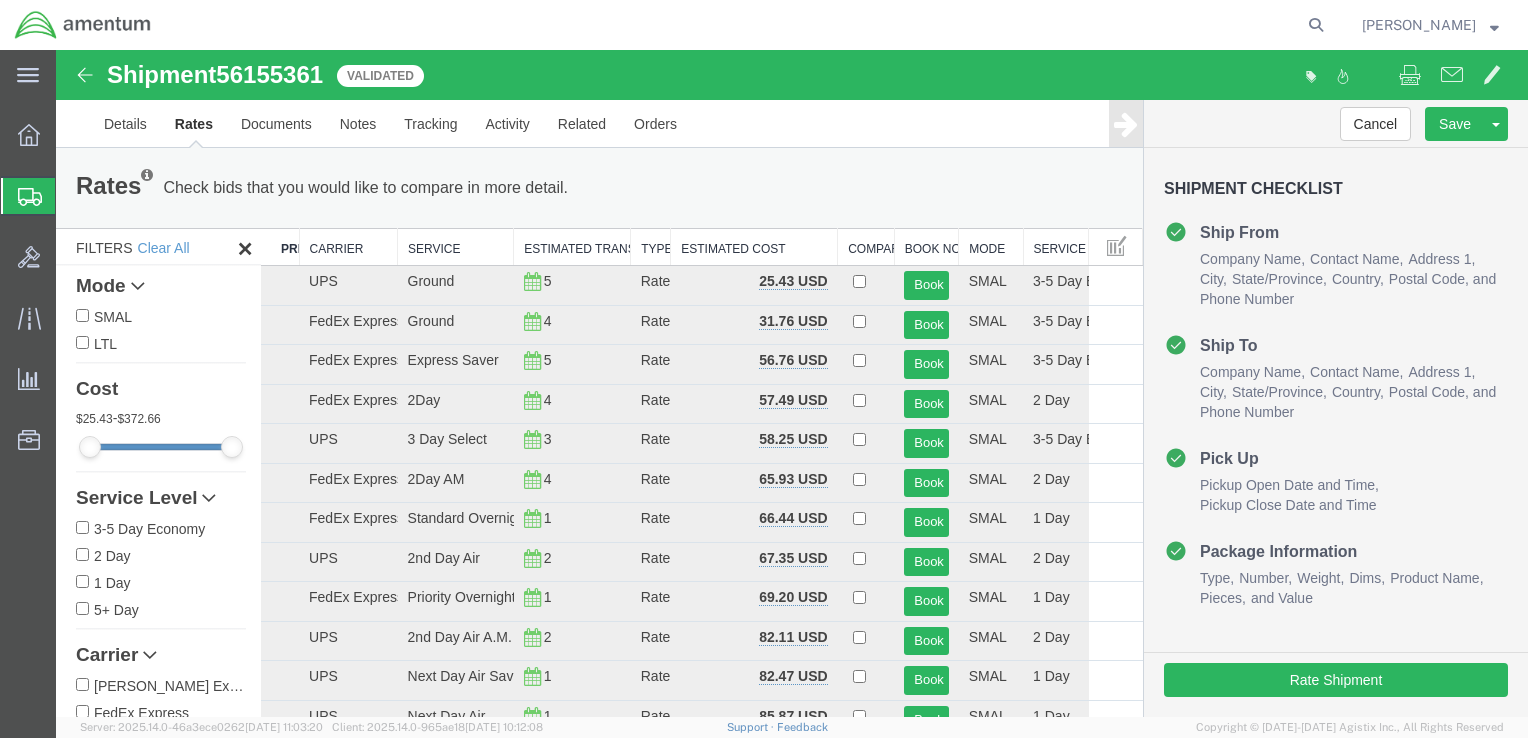 click on "Rates  Check bids that you would like to compare in more detail. Compare Filter" at bounding box center [599, 188] 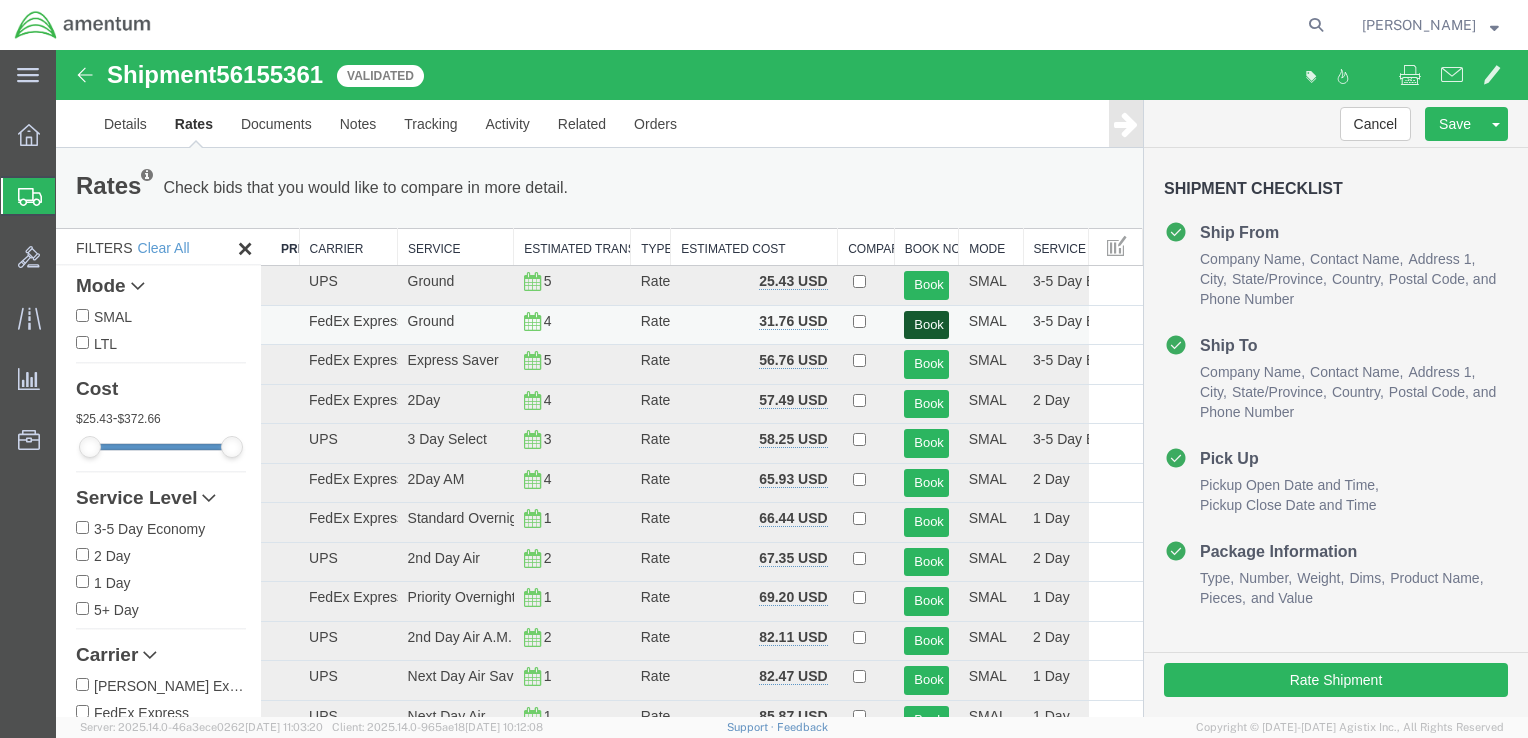 click on "Book" at bounding box center [926, 325] 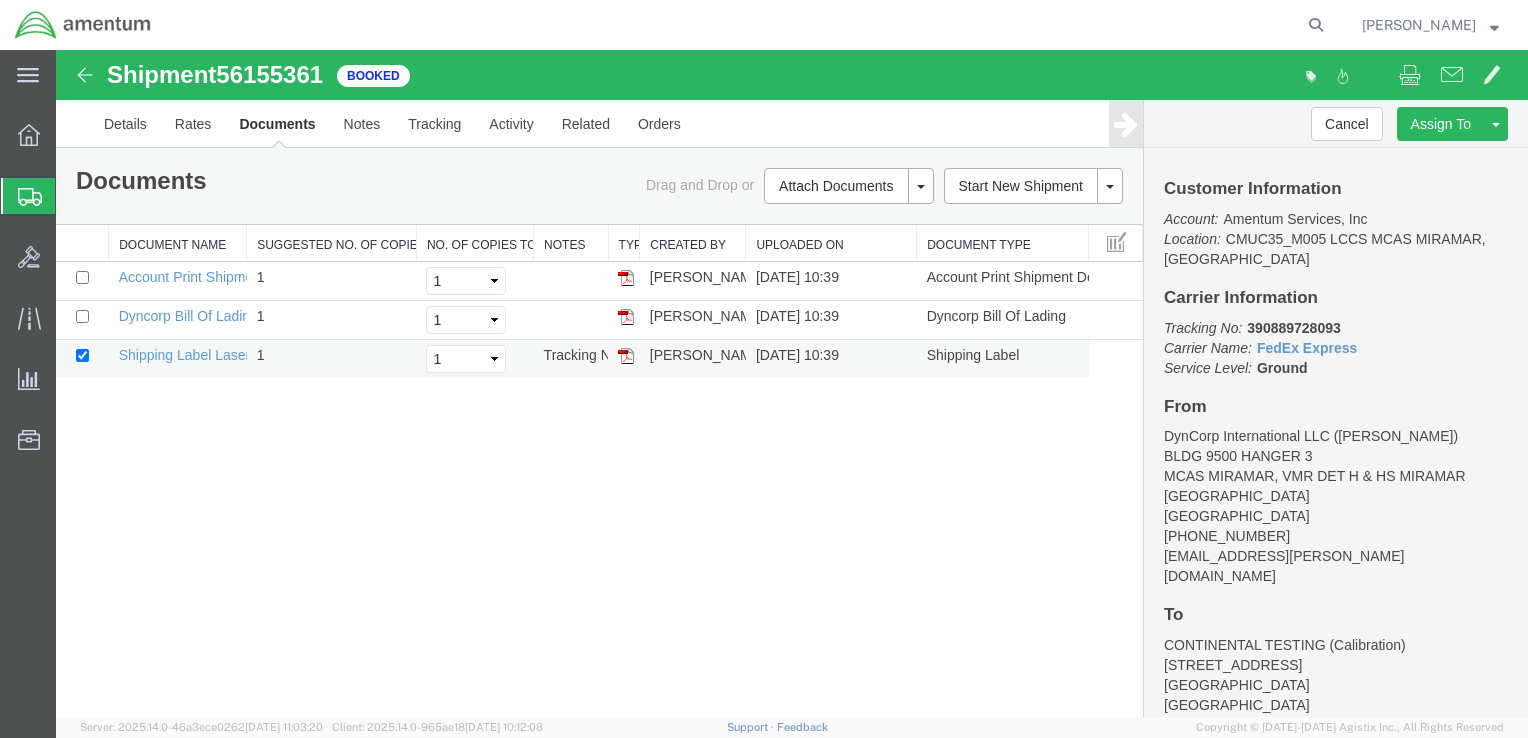 click on "Shipping Label Laser" at bounding box center (178, 359) 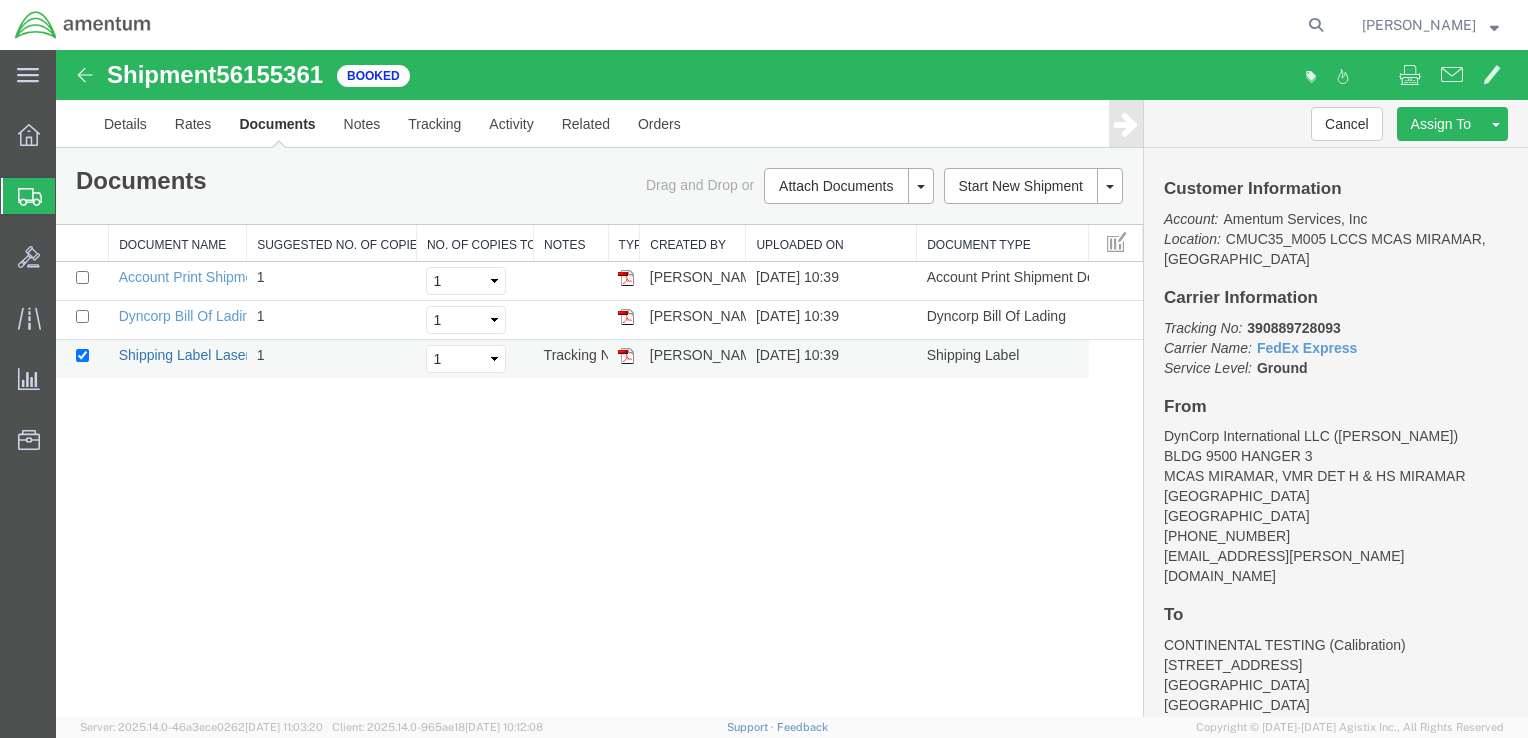 click on "Shipping Label Laser" at bounding box center (185, 355) 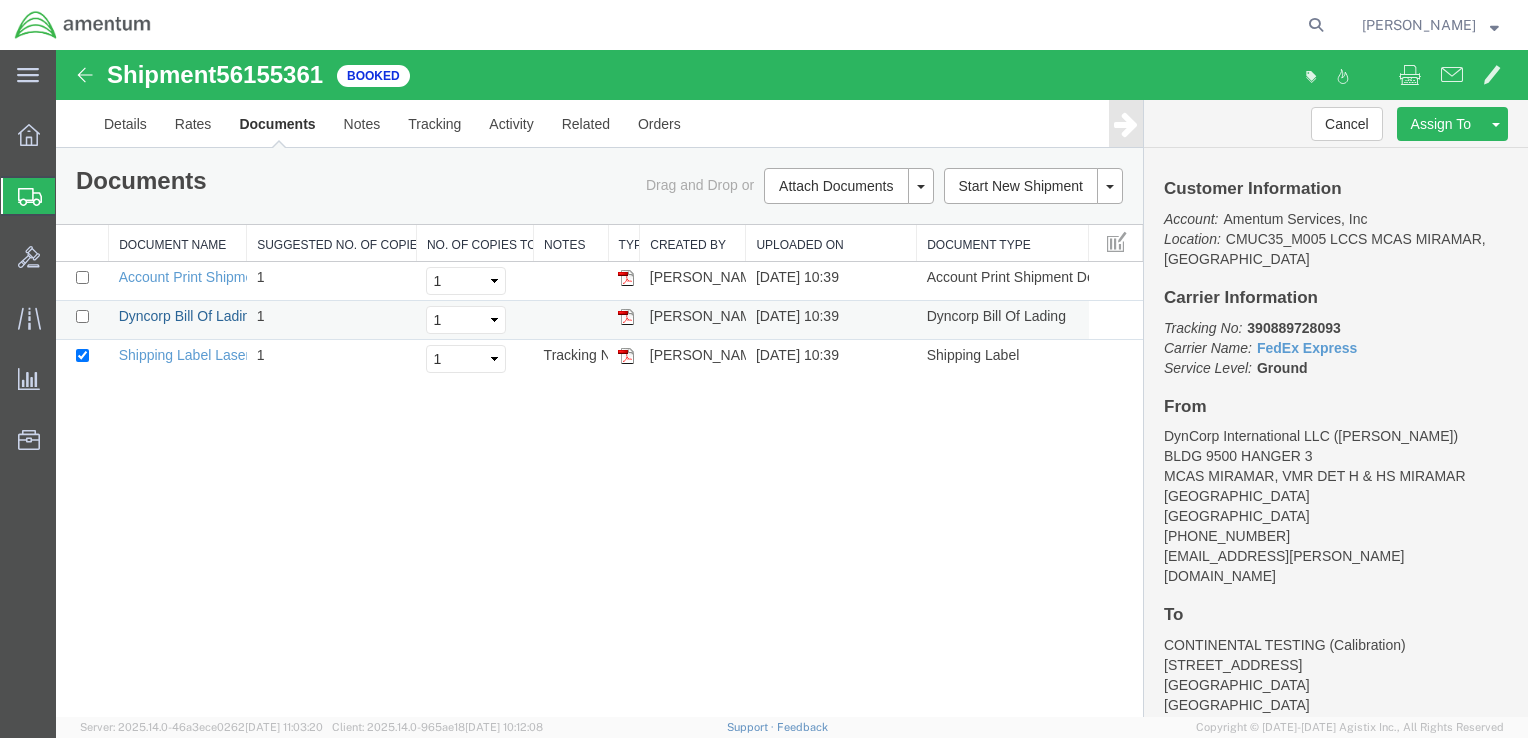drag, startPoint x: 236, startPoint y: 321, endPoint x: 316, endPoint y: 303, distance: 82 